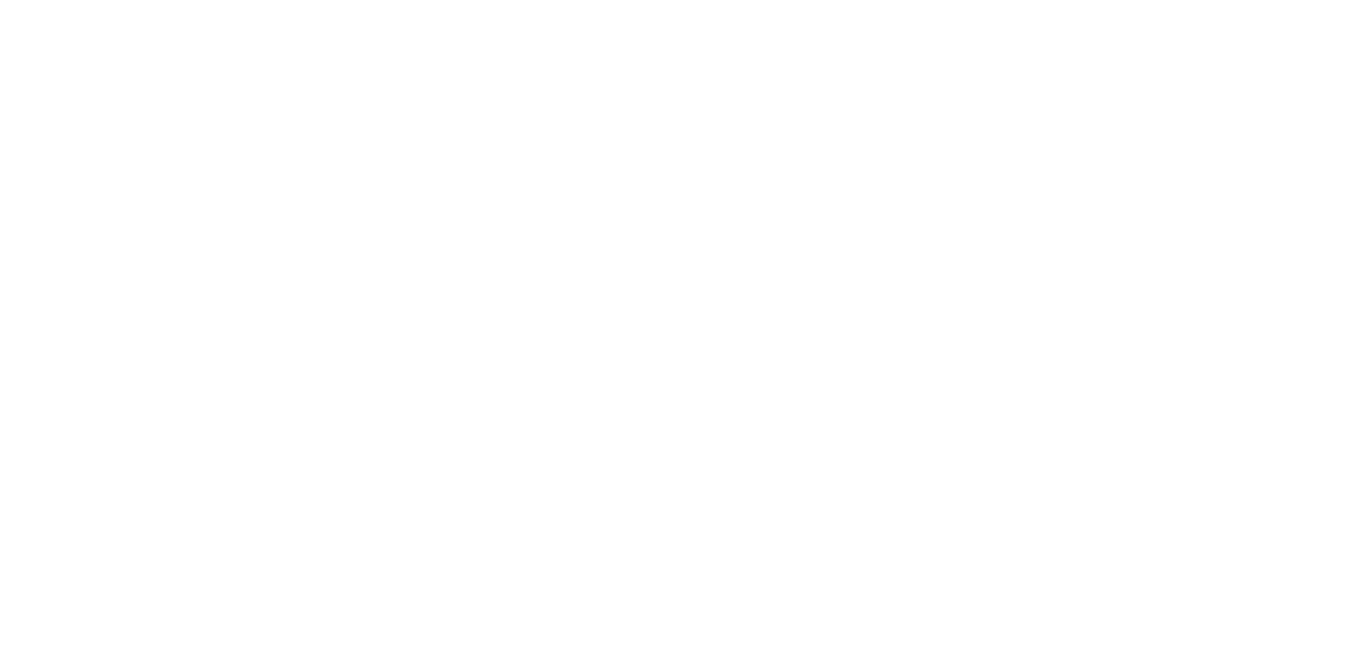 scroll, scrollTop: 0, scrollLeft: 0, axis: both 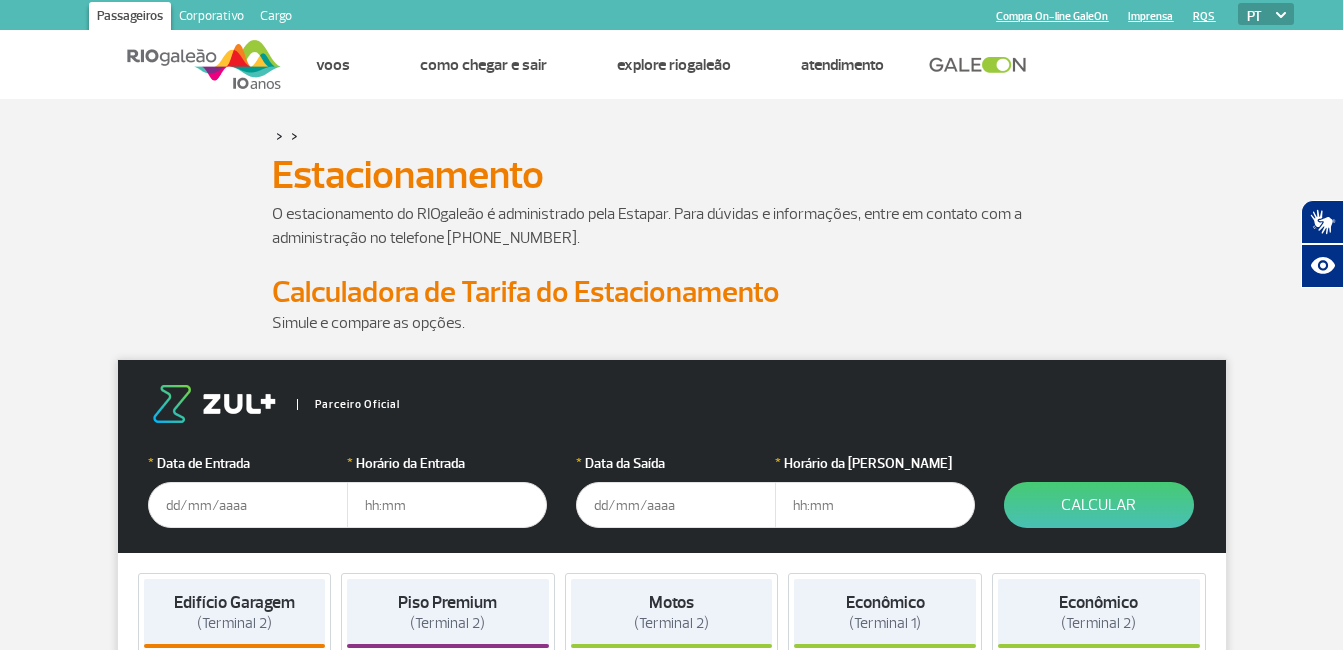 click at bounding box center (248, 505) 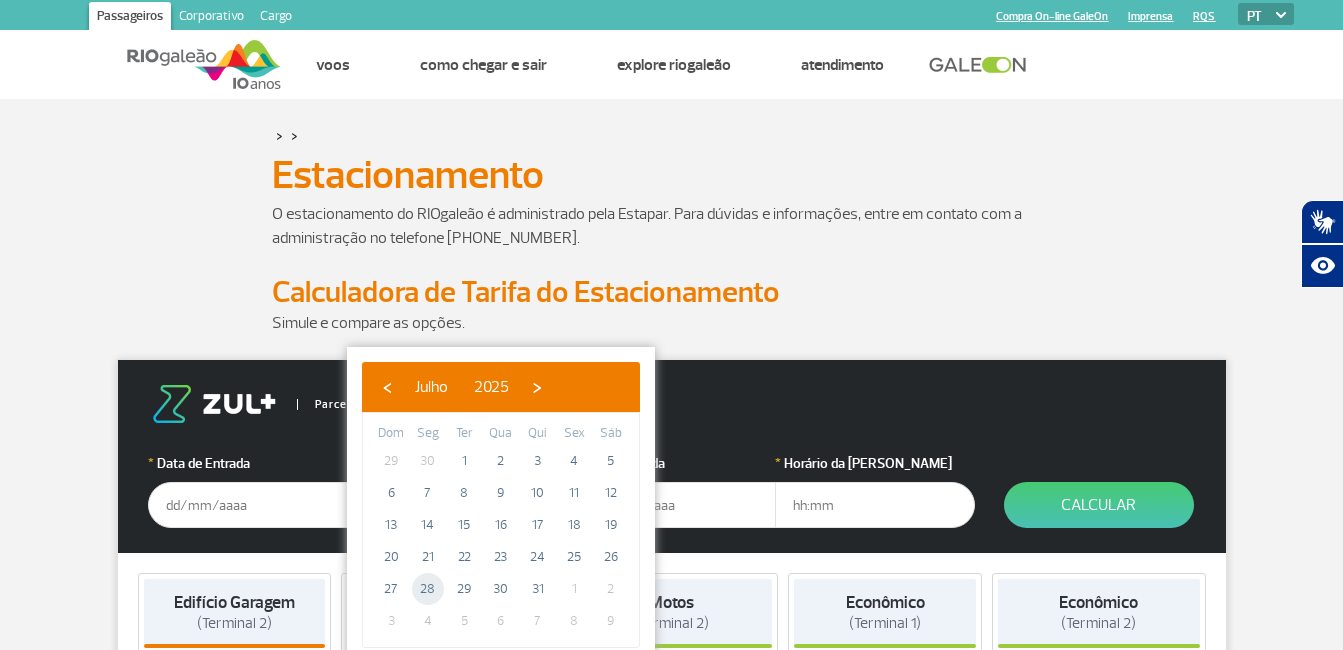 click on "28" 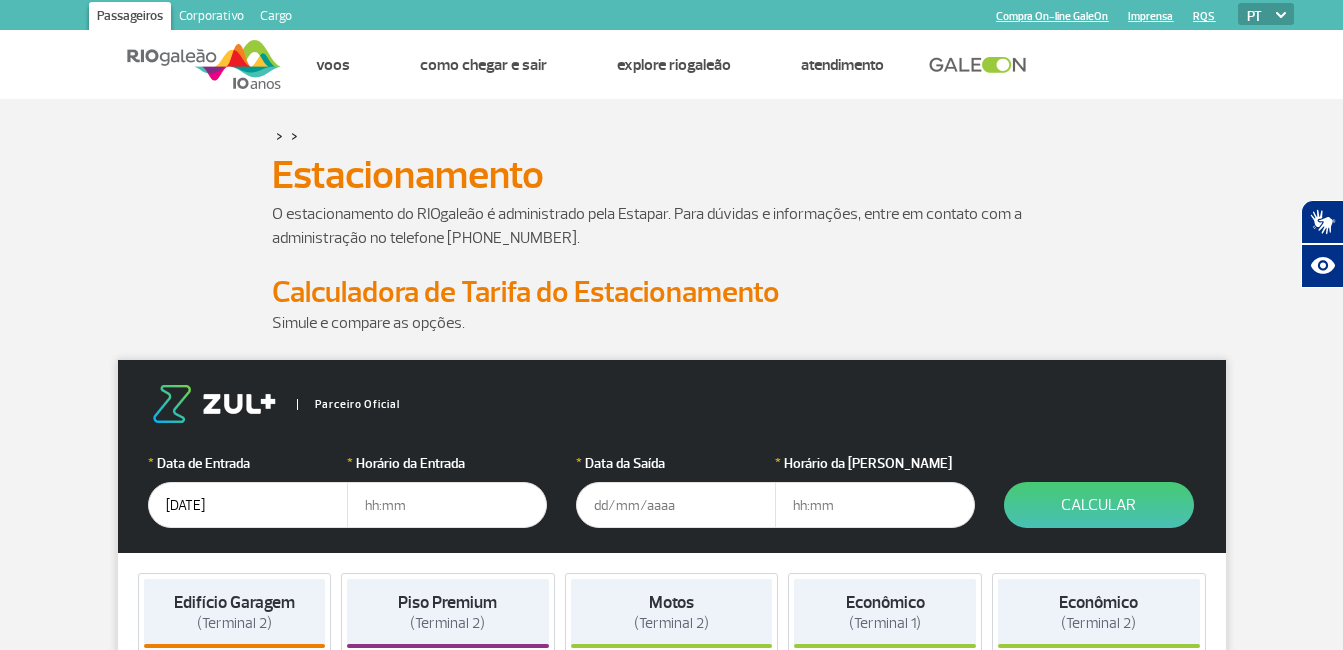 click at bounding box center [447, 505] 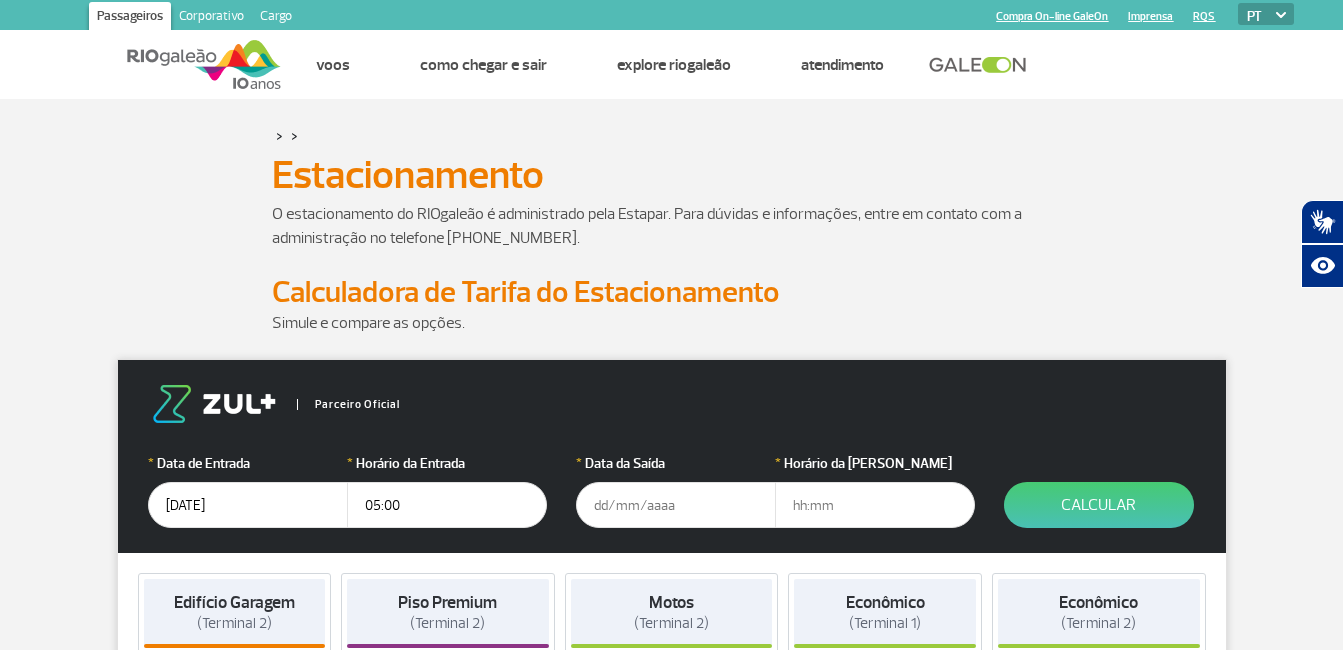 type on "05:00" 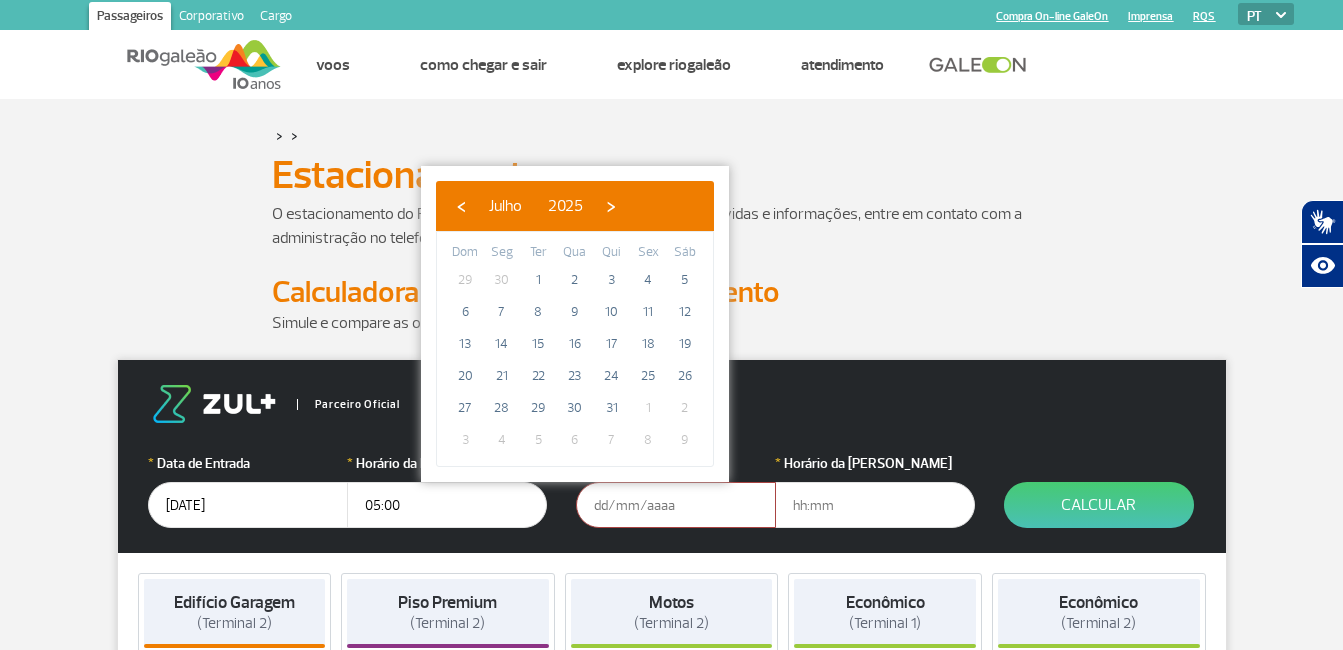 click on "1" 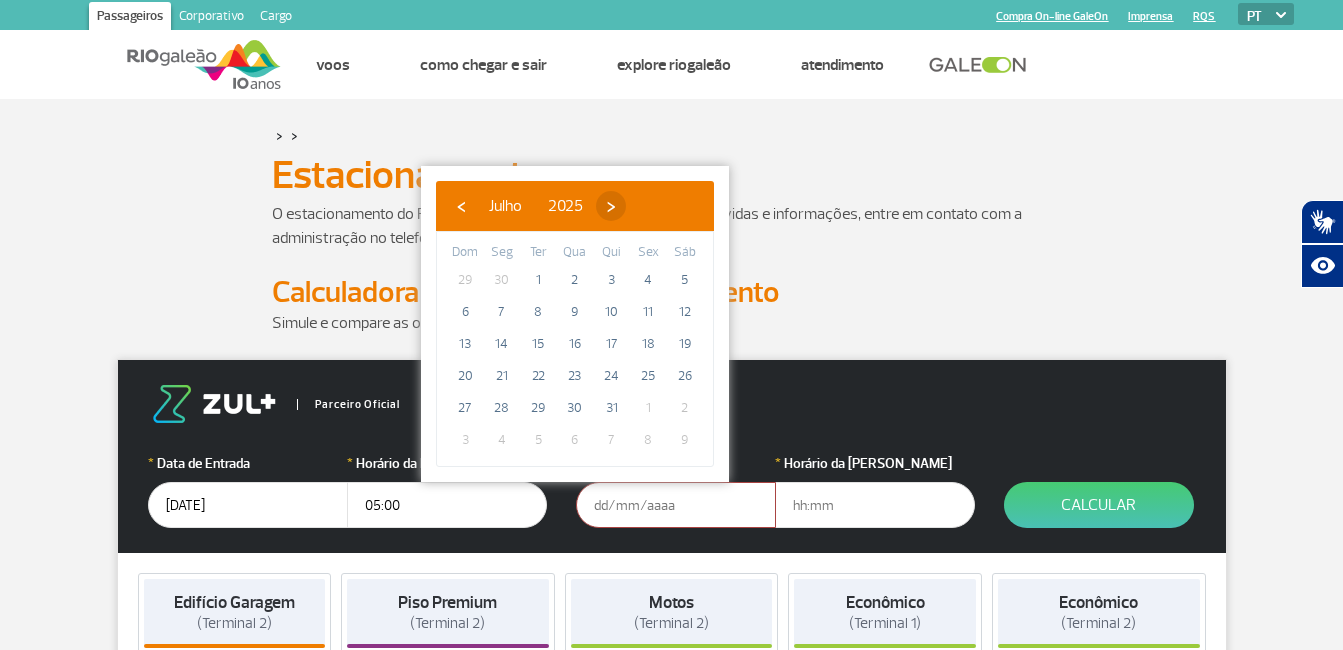click on "›" 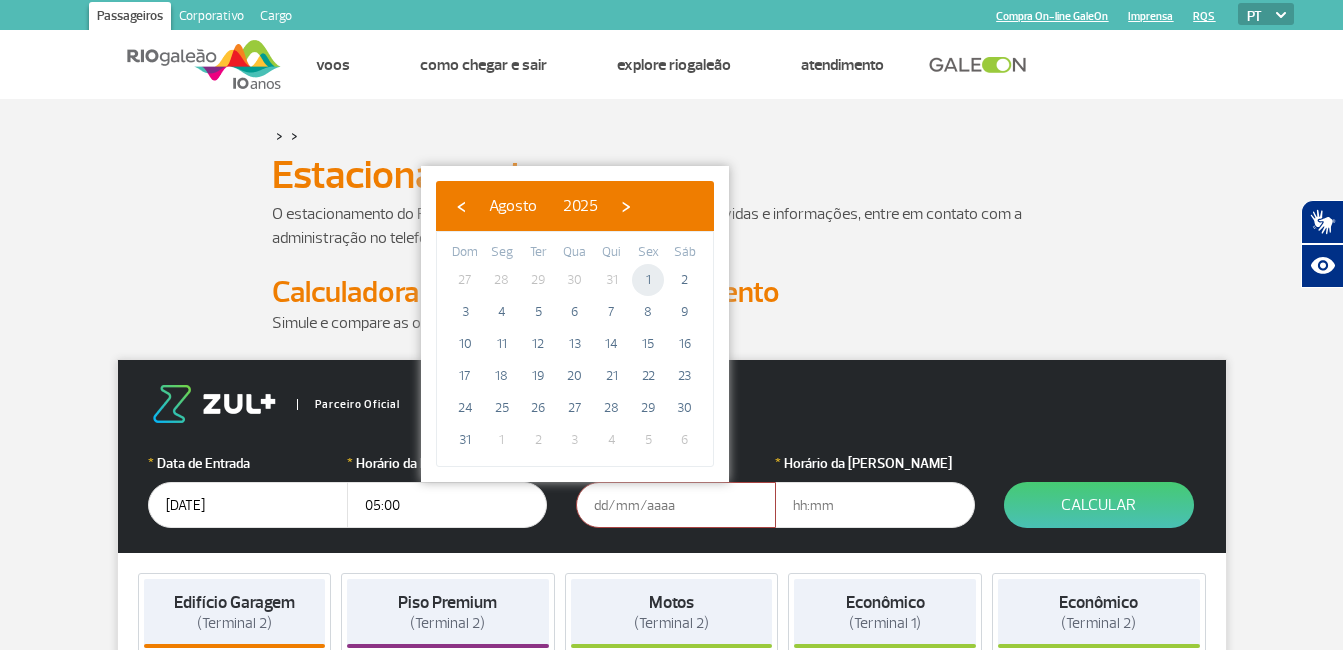 click on "1" 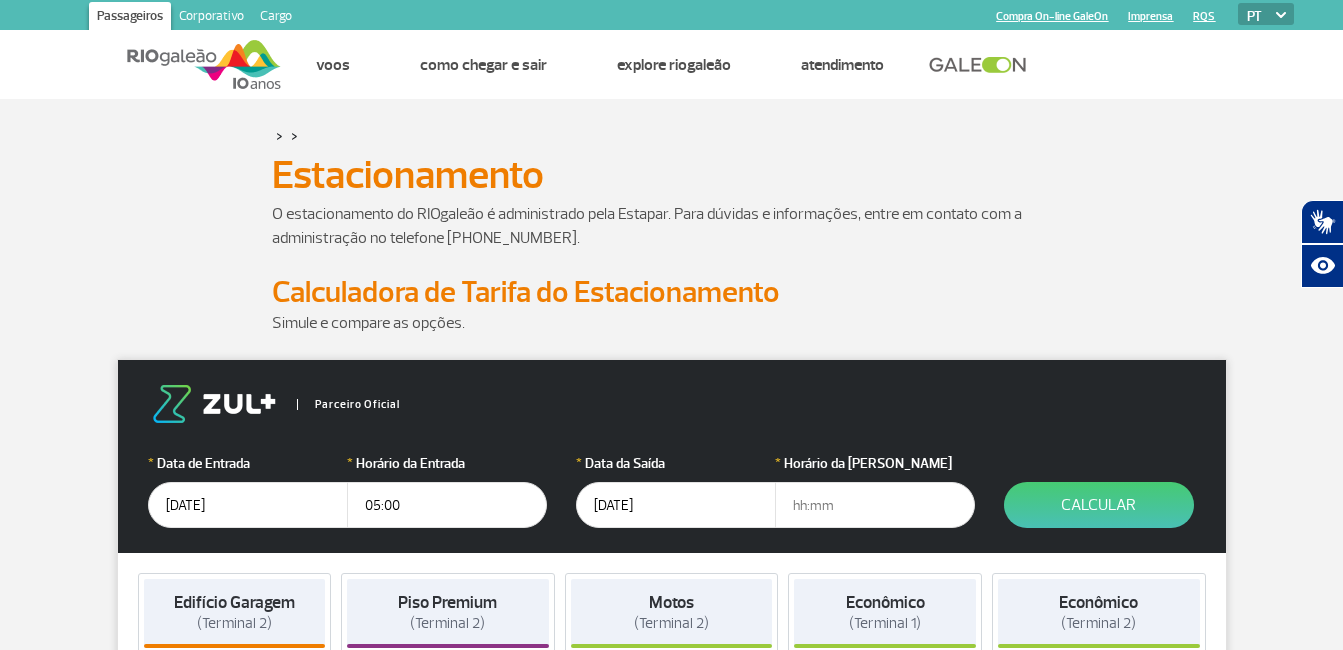 click at bounding box center (875, 505) 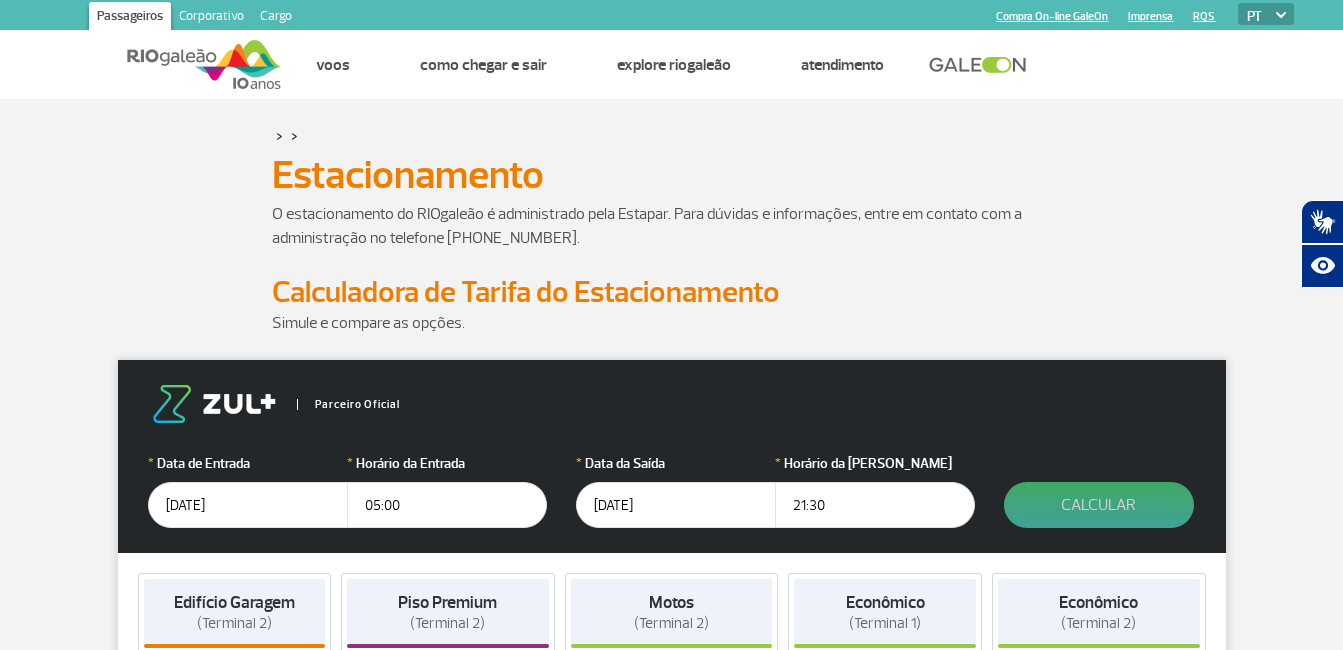 type on "21:30" 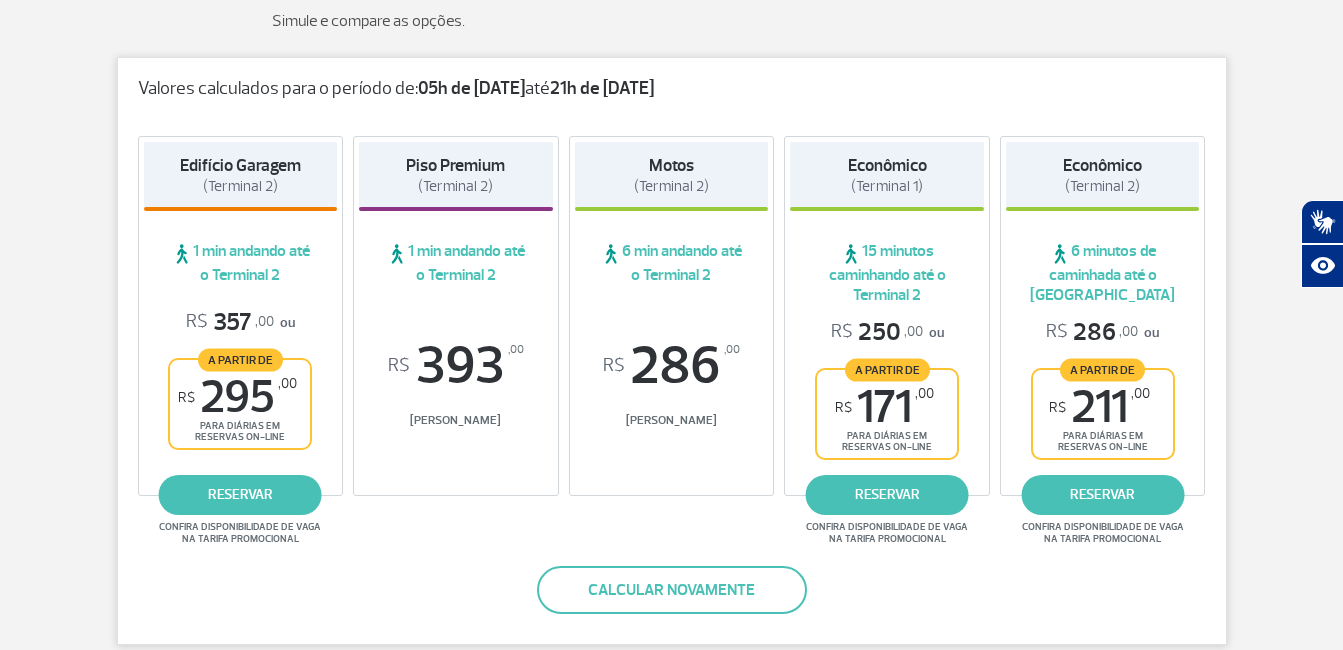 scroll, scrollTop: 291, scrollLeft: 0, axis: vertical 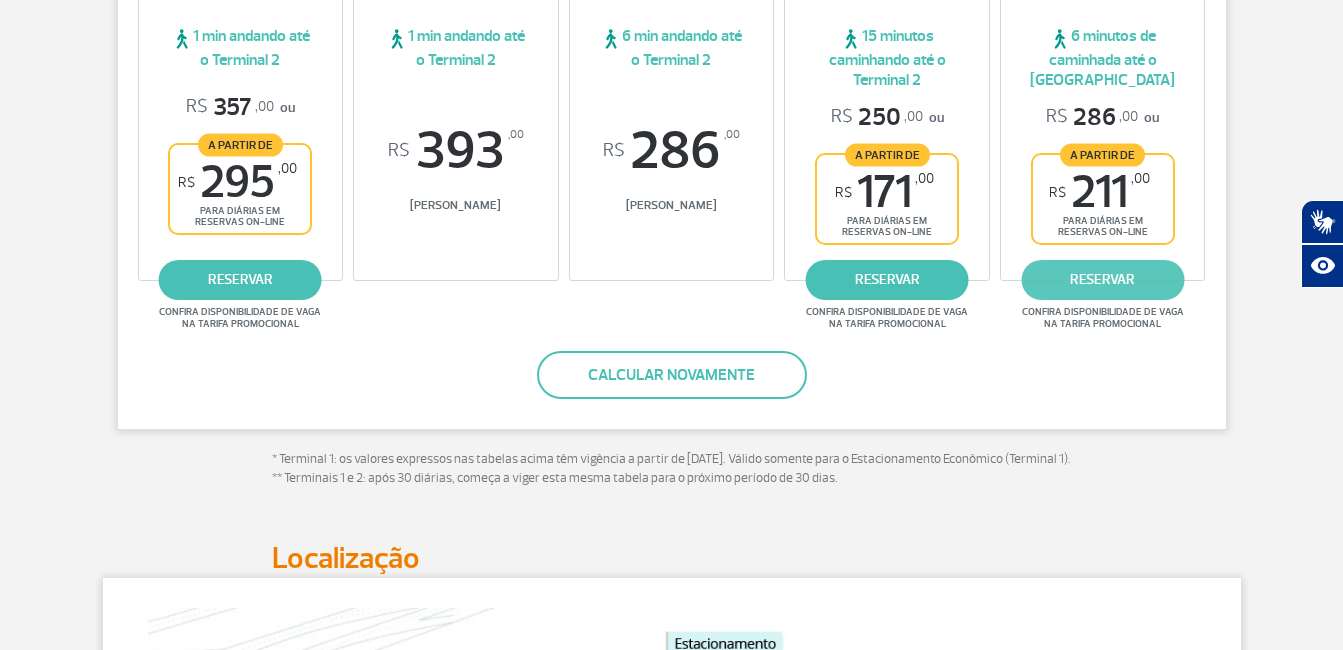 click on "reservar" at bounding box center [1102, 280] 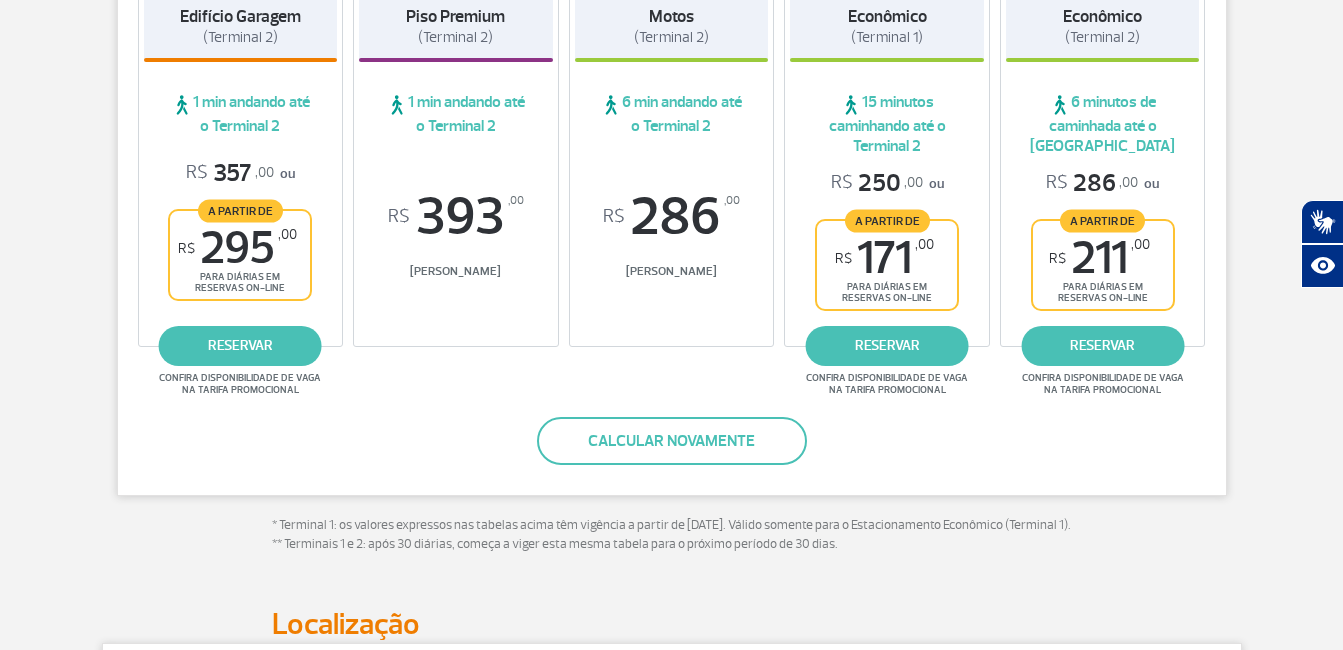 scroll, scrollTop: 649, scrollLeft: 0, axis: vertical 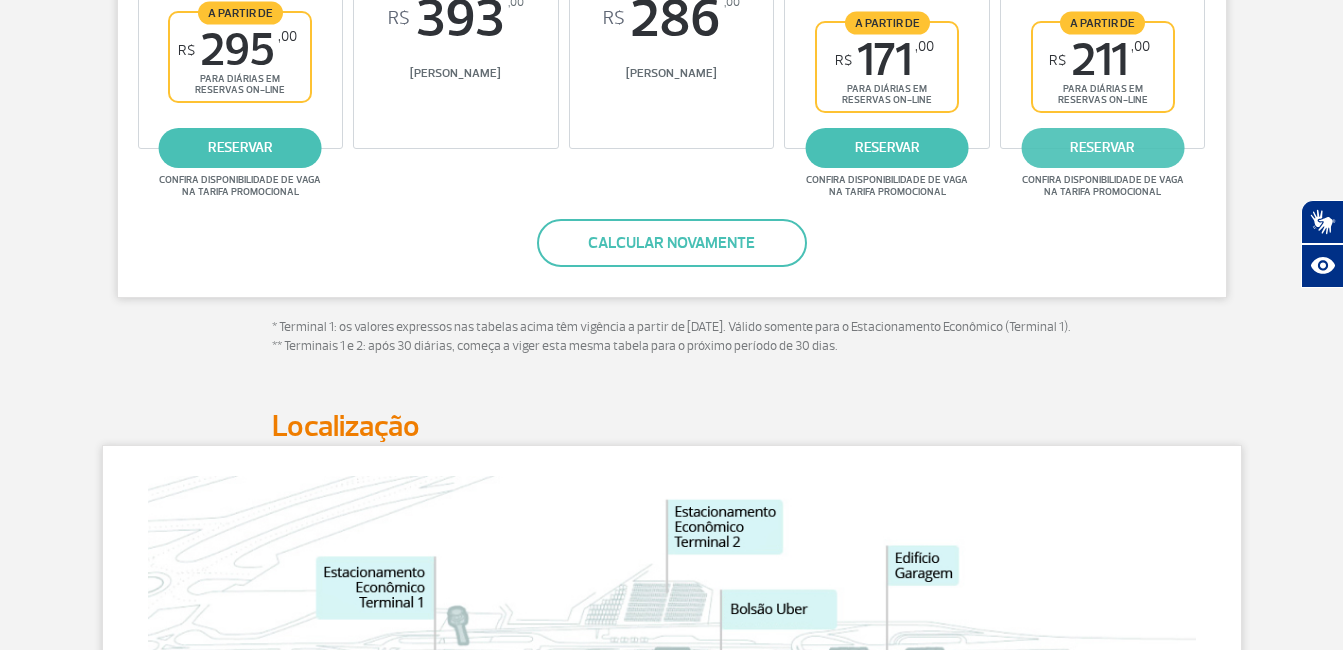 click on "reservar" at bounding box center [1102, 148] 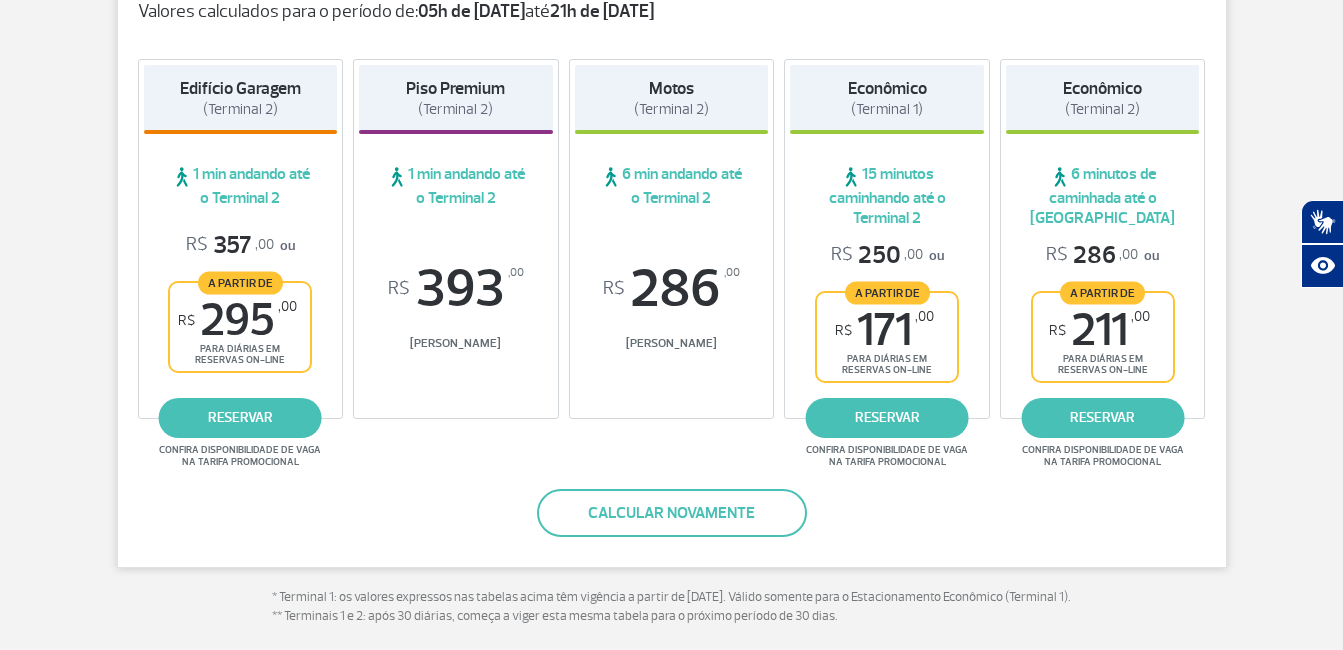 scroll, scrollTop: 390, scrollLeft: 0, axis: vertical 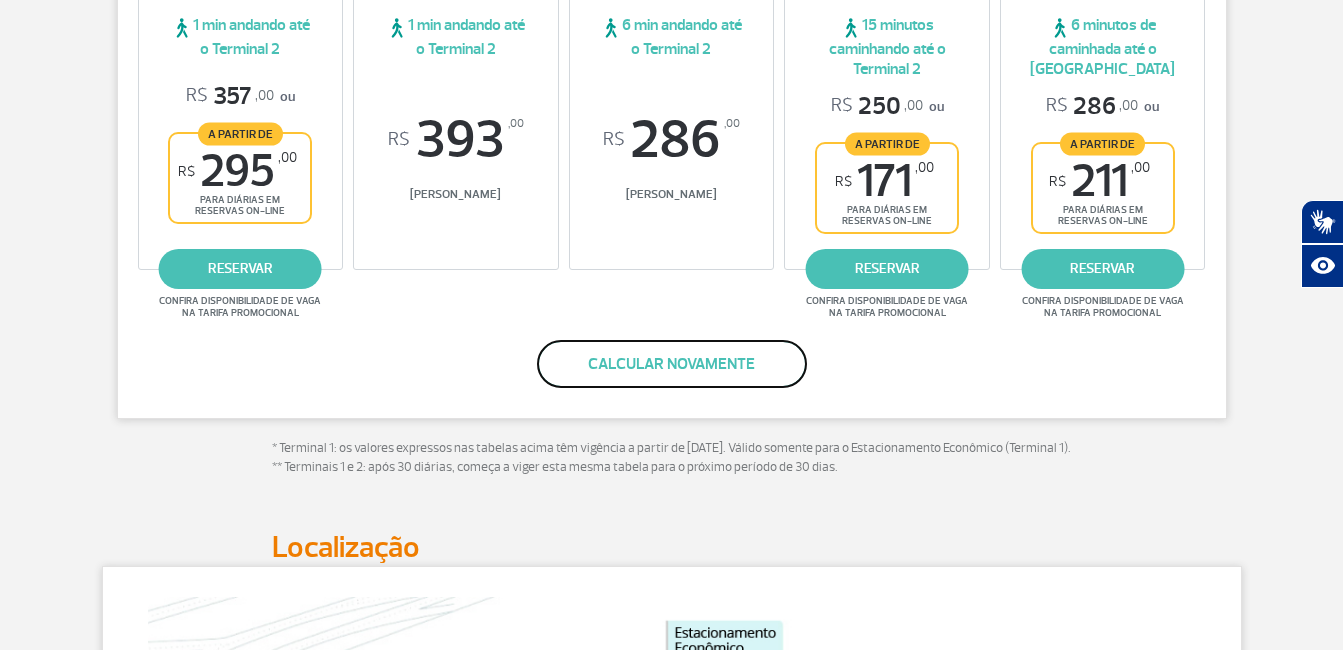 click on "Calcular novamente" at bounding box center [672, 364] 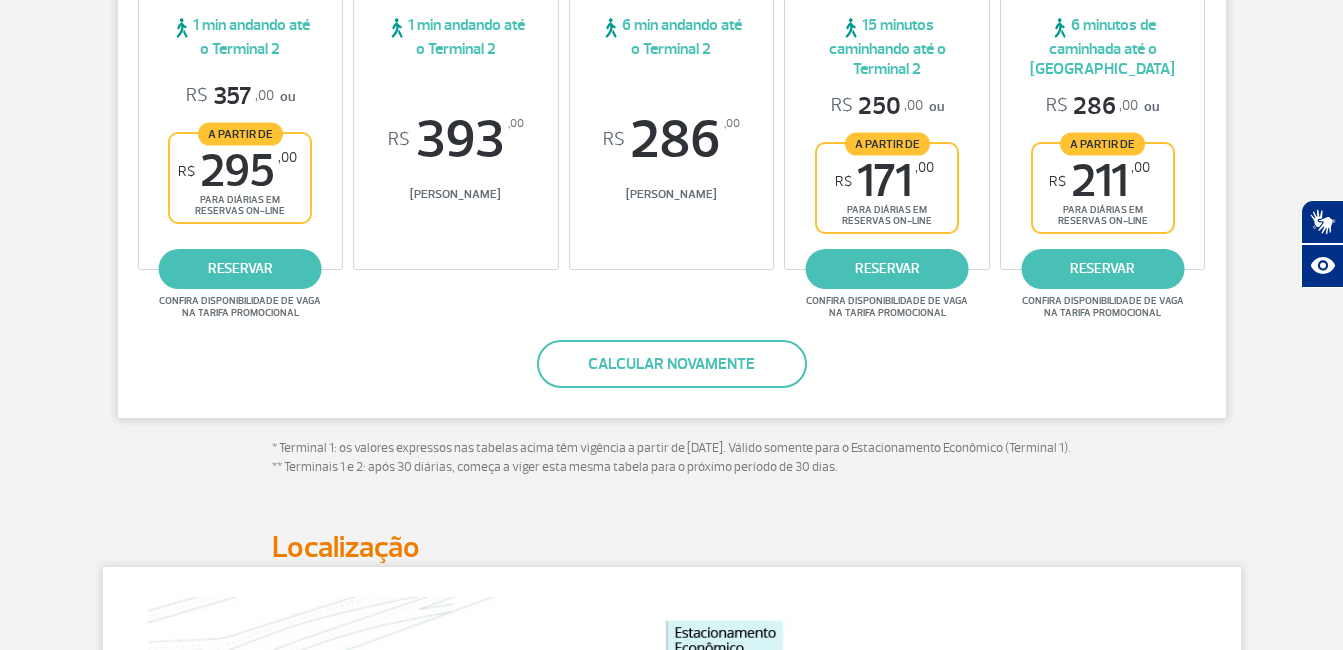 scroll, scrollTop: 663, scrollLeft: 0, axis: vertical 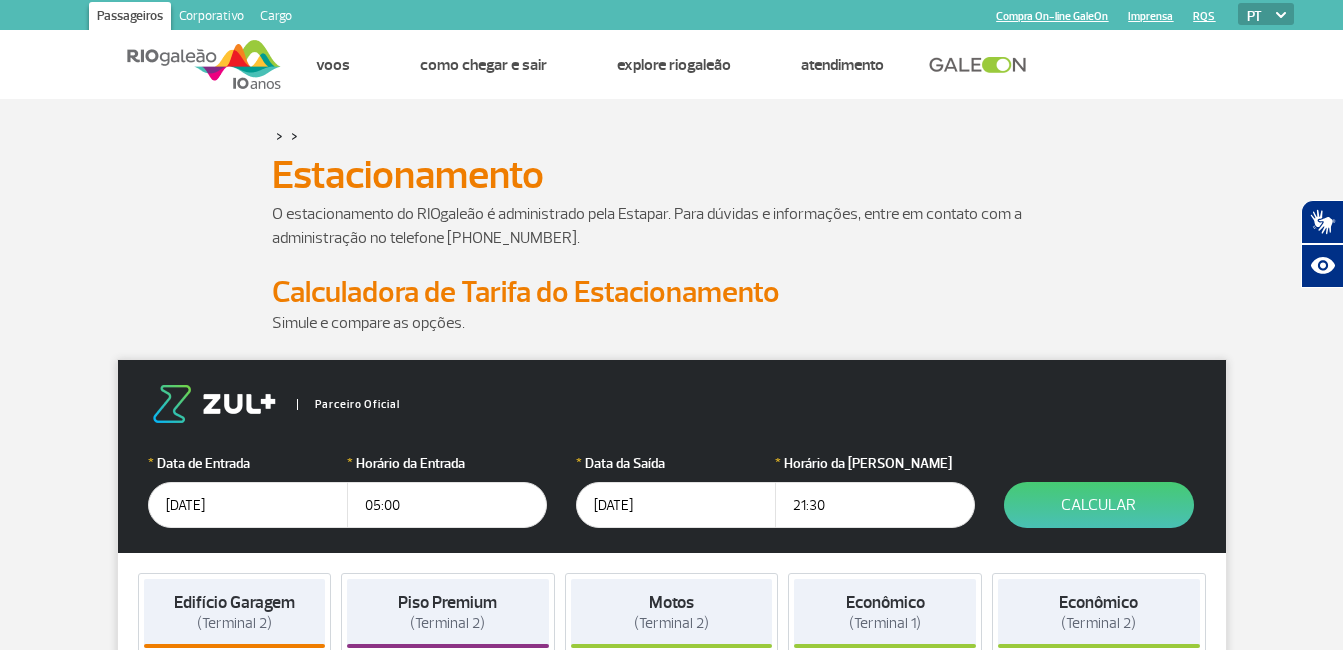 click at bounding box center (204, 64) 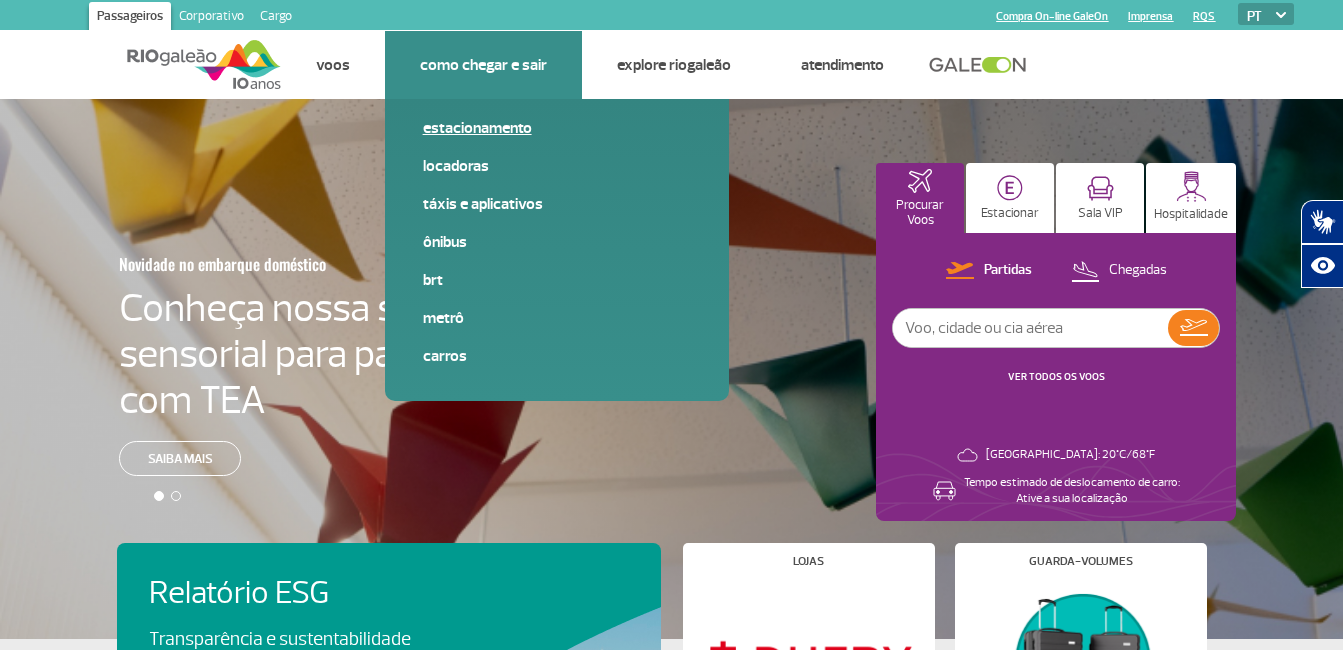 click on "Estacionamento" at bounding box center (557, 128) 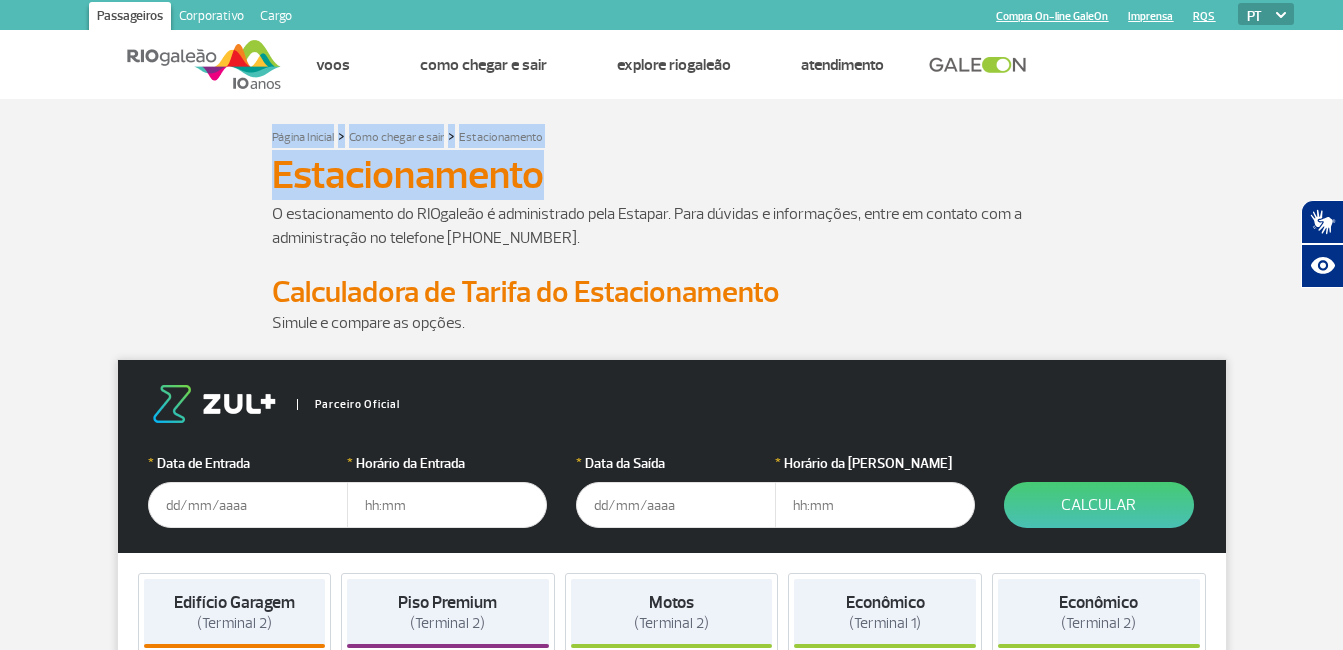 drag, startPoint x: 1340, startPoint y: 78, endPoint x: 1349, endPoint y: 153, distance: 75.53807 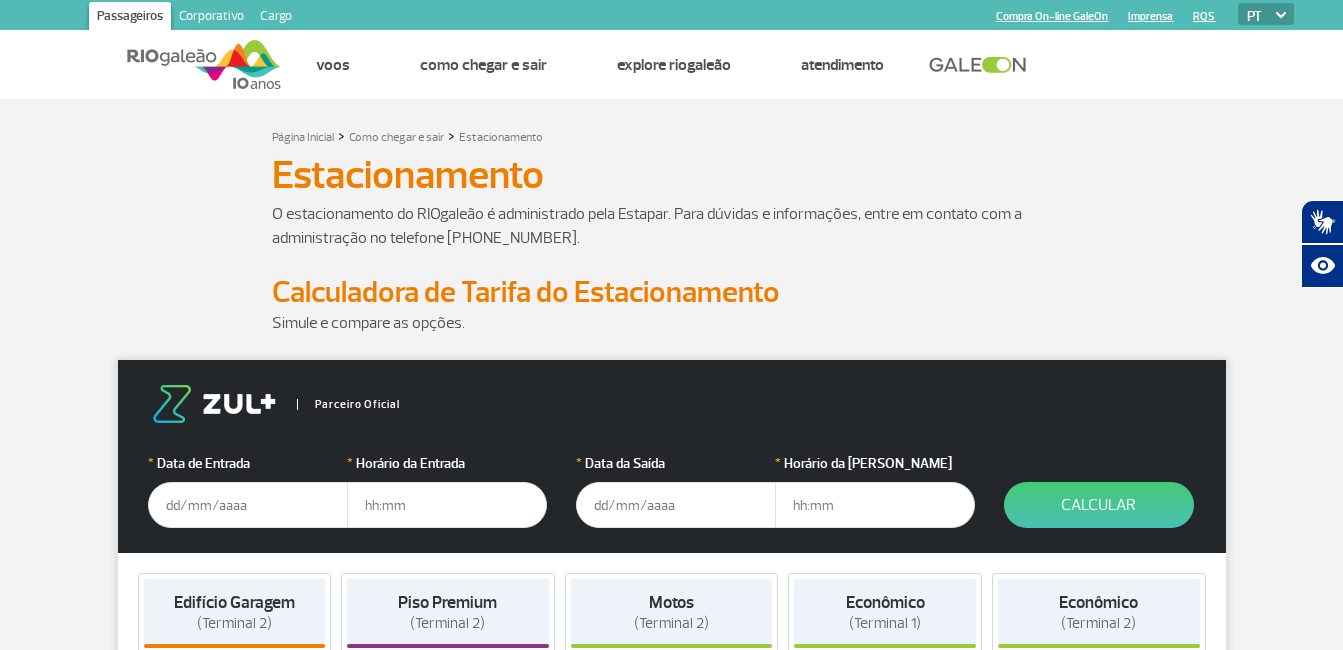 drag, startPoint x: 1349, startPoint y: 153, endPoint x: 1199, endPoint y: 209, distance: 160.11246 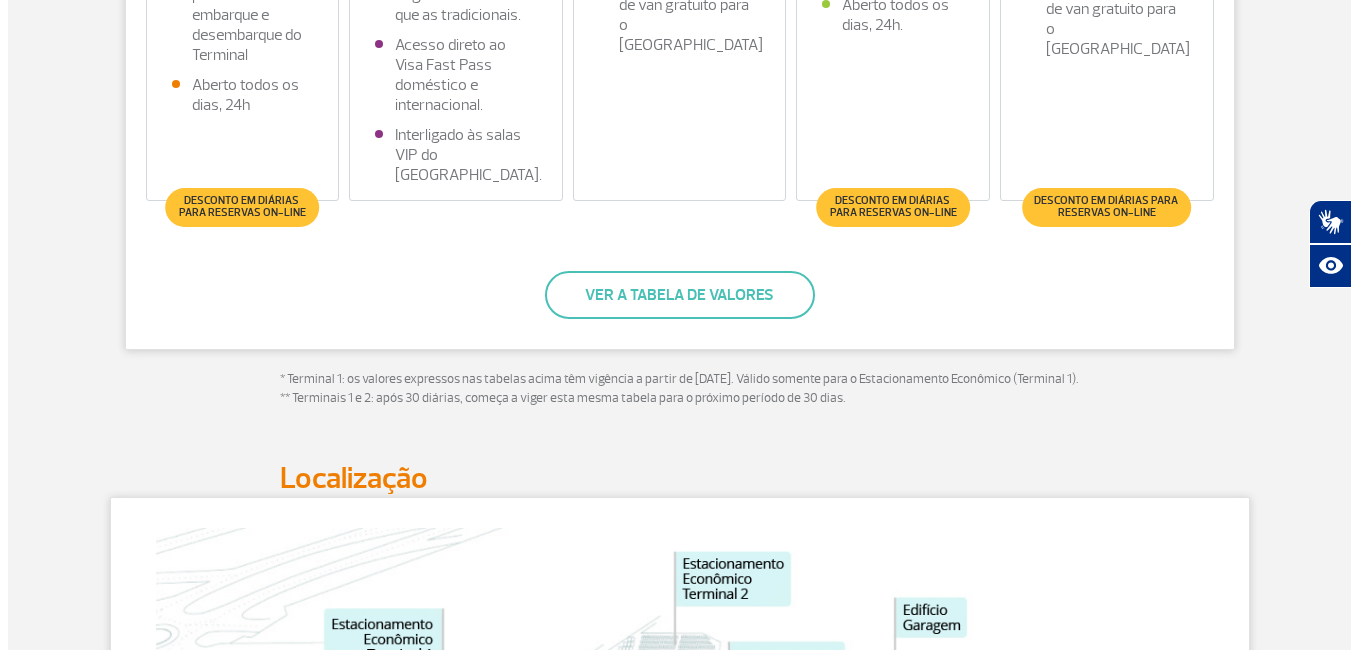 scroll, scrollTop: 958, scrollLeft: 0, axis: vertical 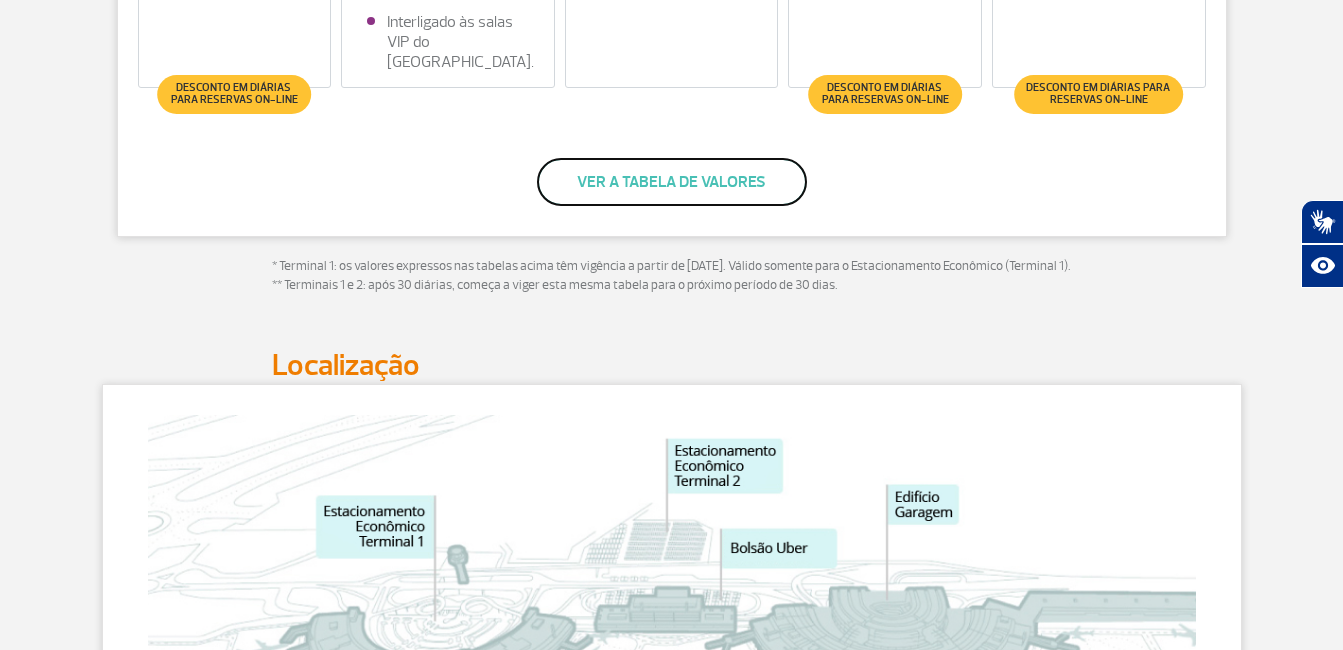 click on "Ver a tabela de valores" at bounding box center (672, 182) 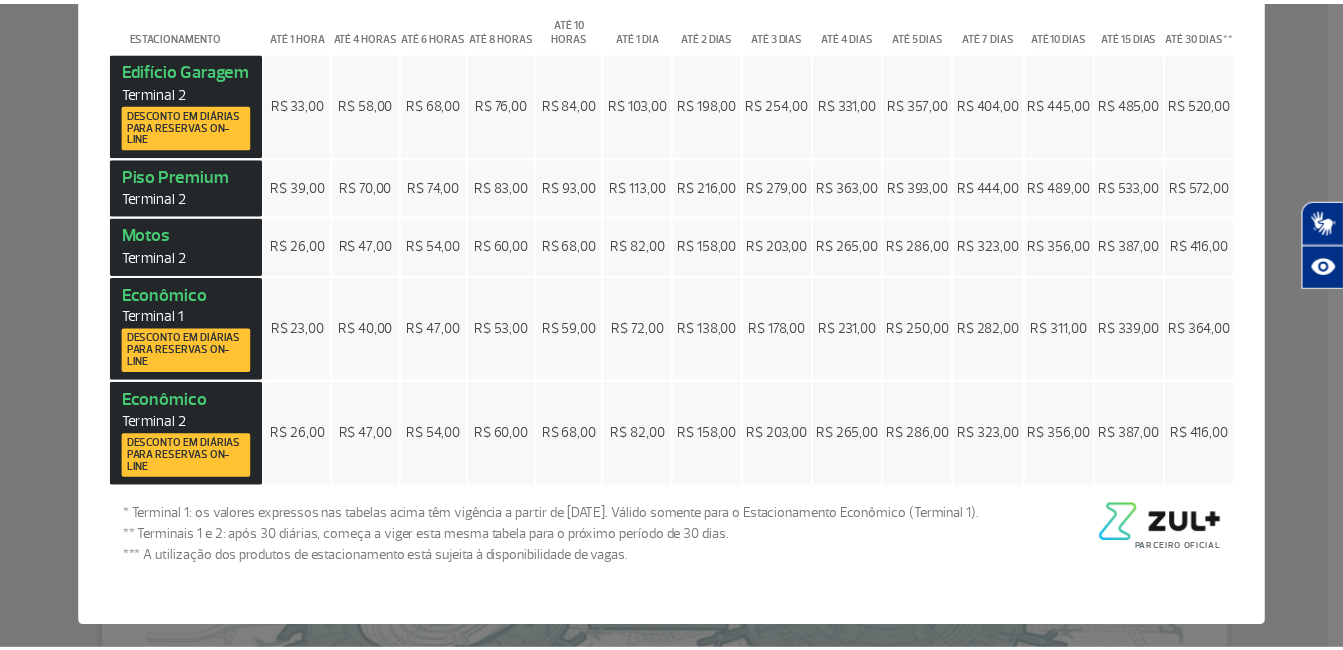 scroll, scrollTop: 0, scrollLeft: 0, axis: both 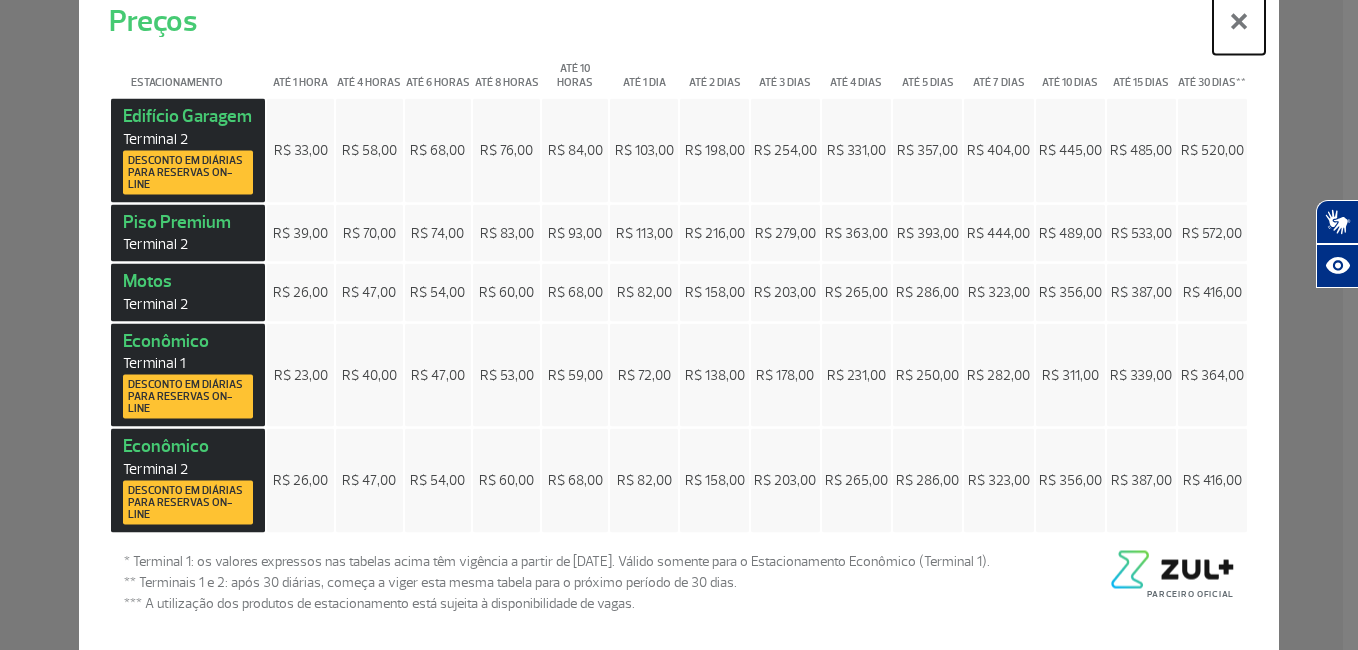 click on "×" at bounding box center [1239, 19] 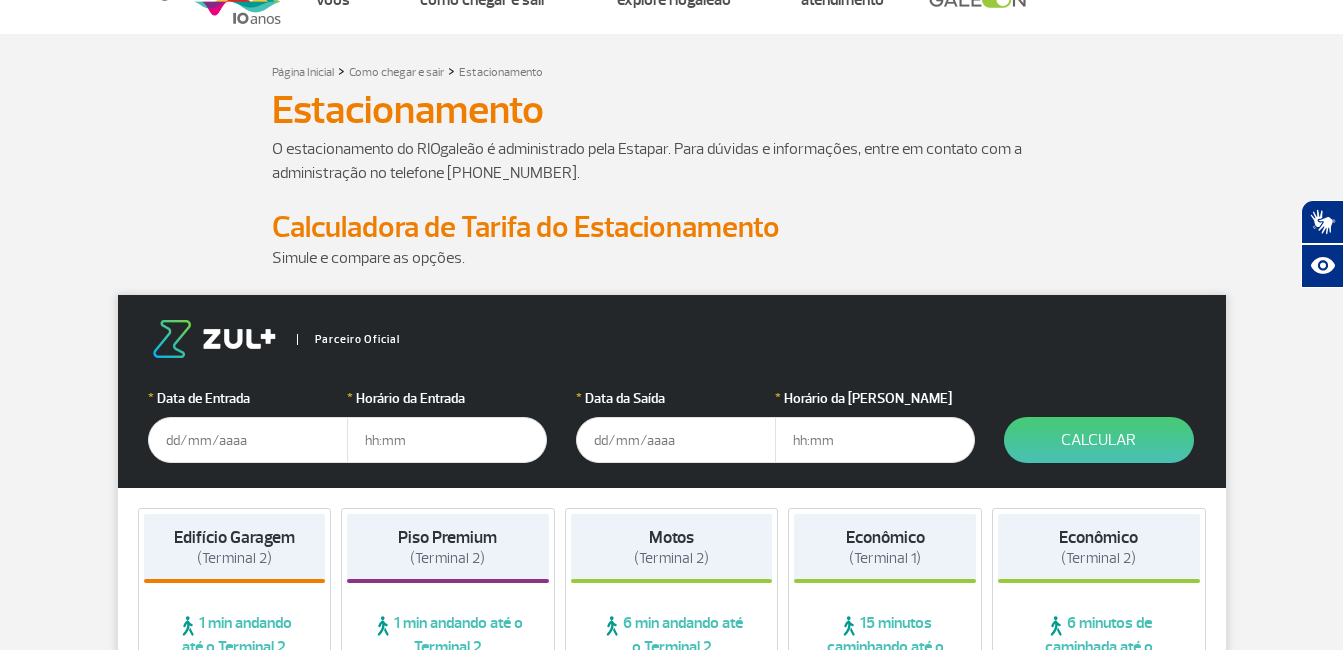 scroll, scrollTop: 0, scrollLeft: 0, axis: both 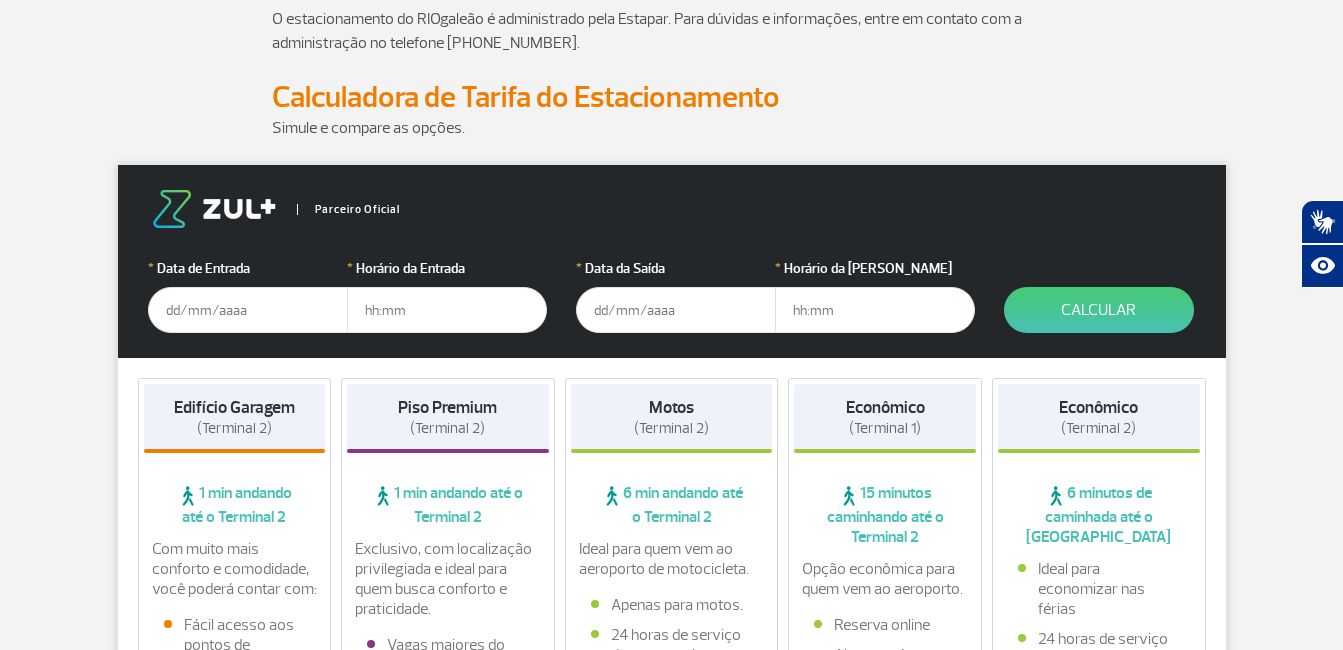 click at bounding box center (248, 310) 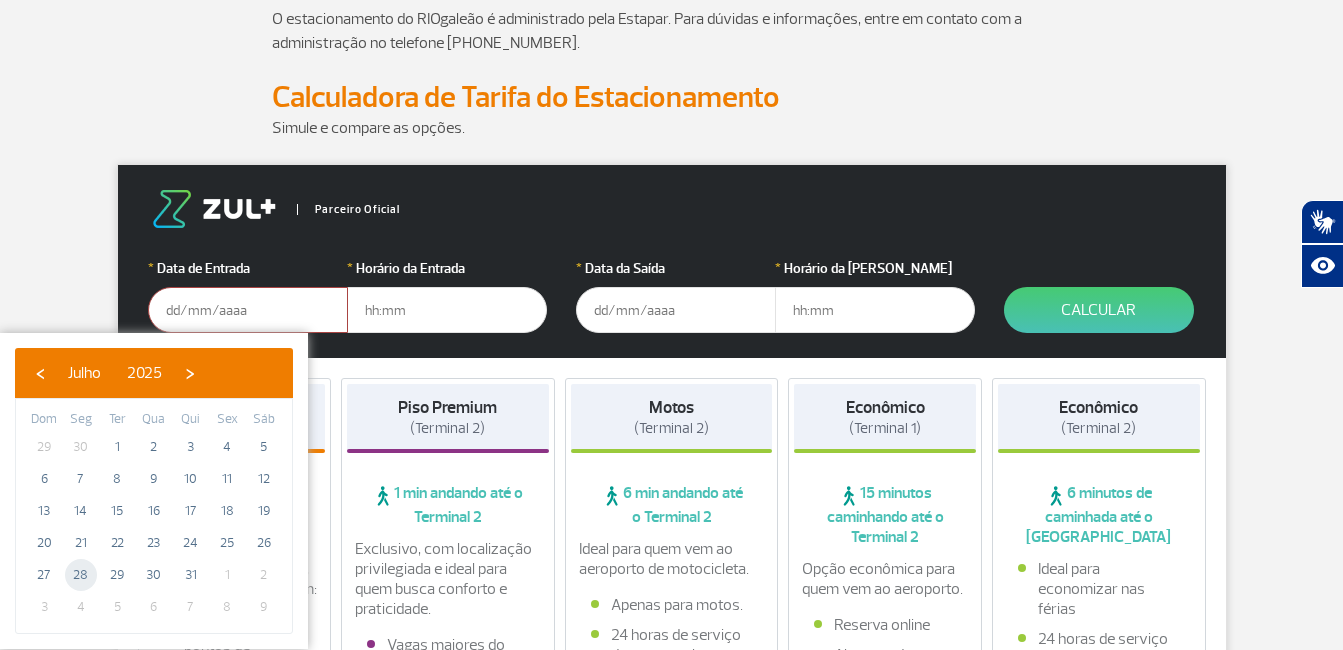 click on "28" 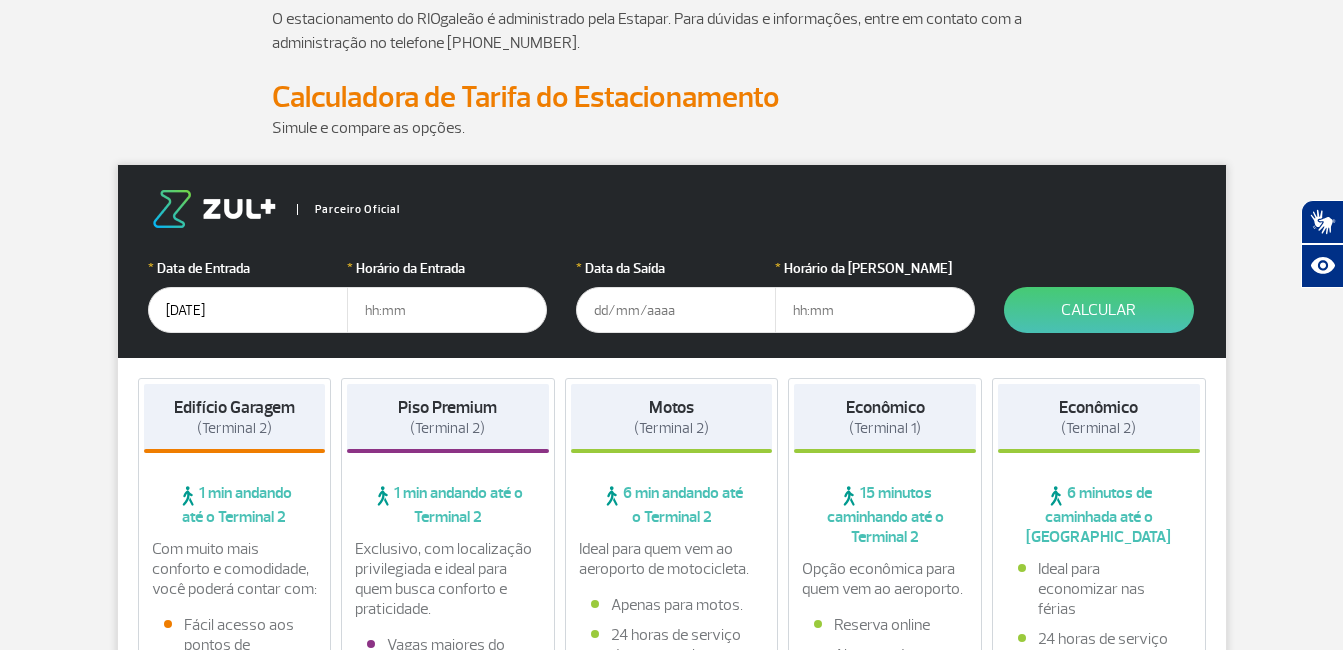 click at bounding box center (447, 310) 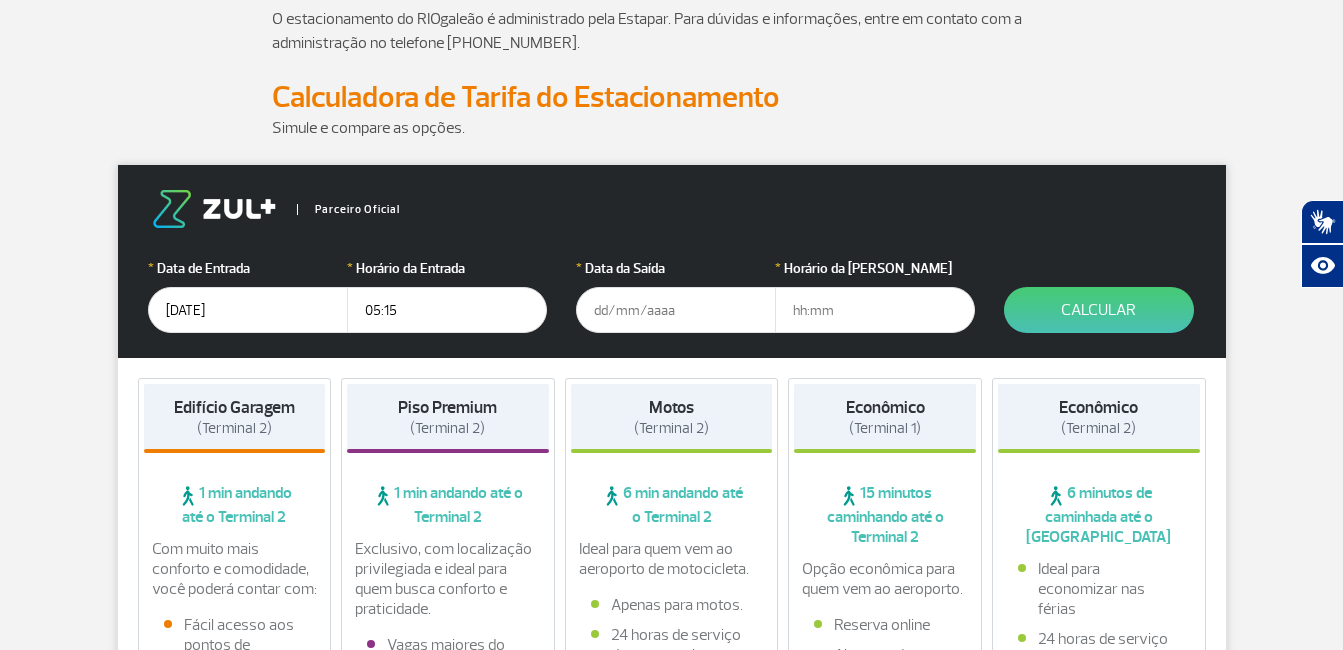 type on "05:15" 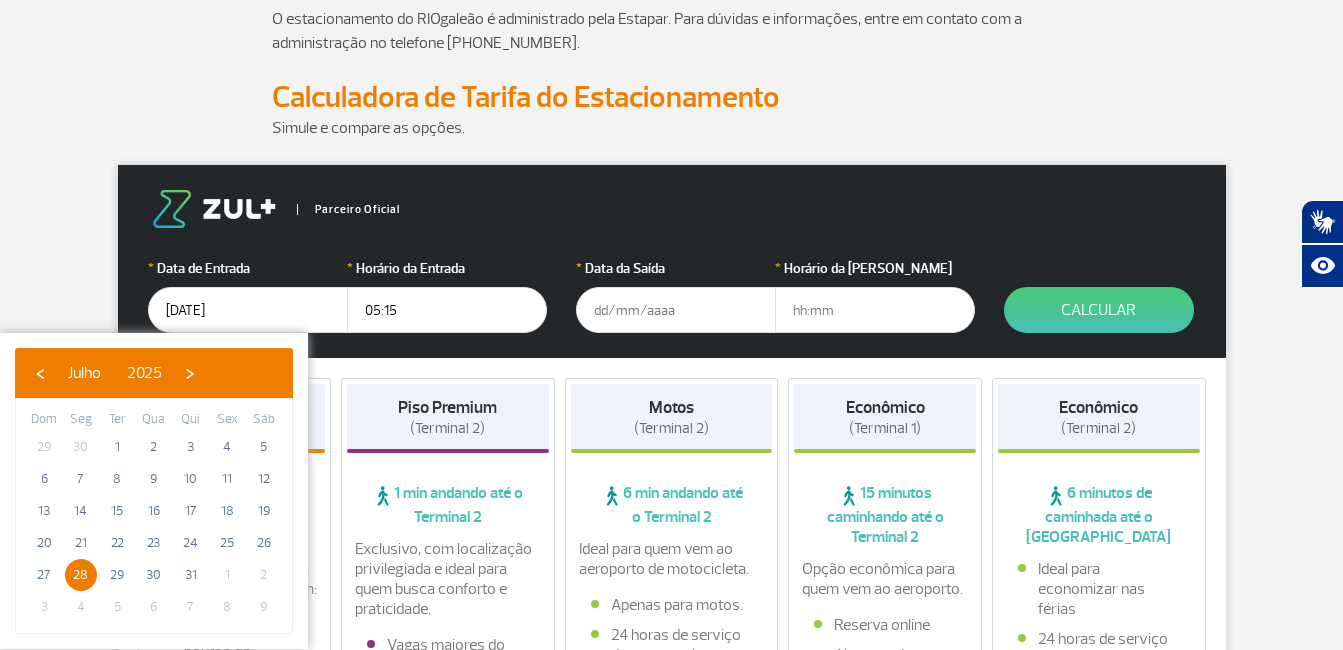 click on "28" 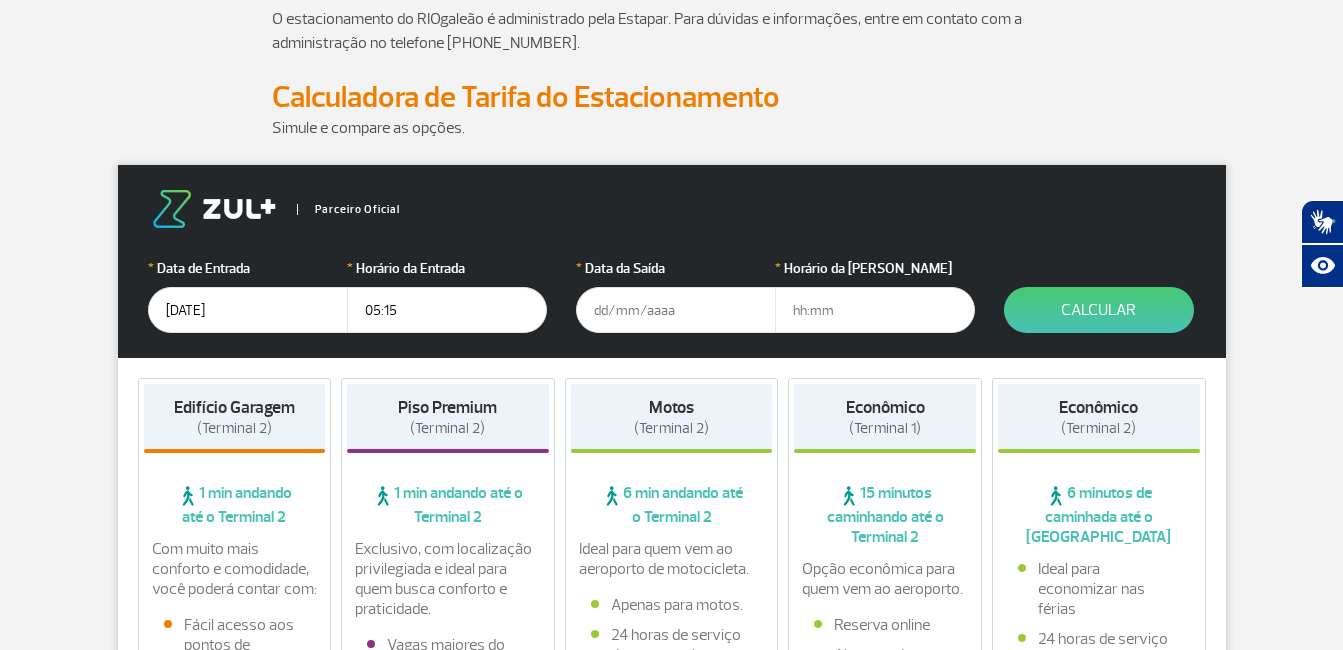 click at bounding box center (676, 310) 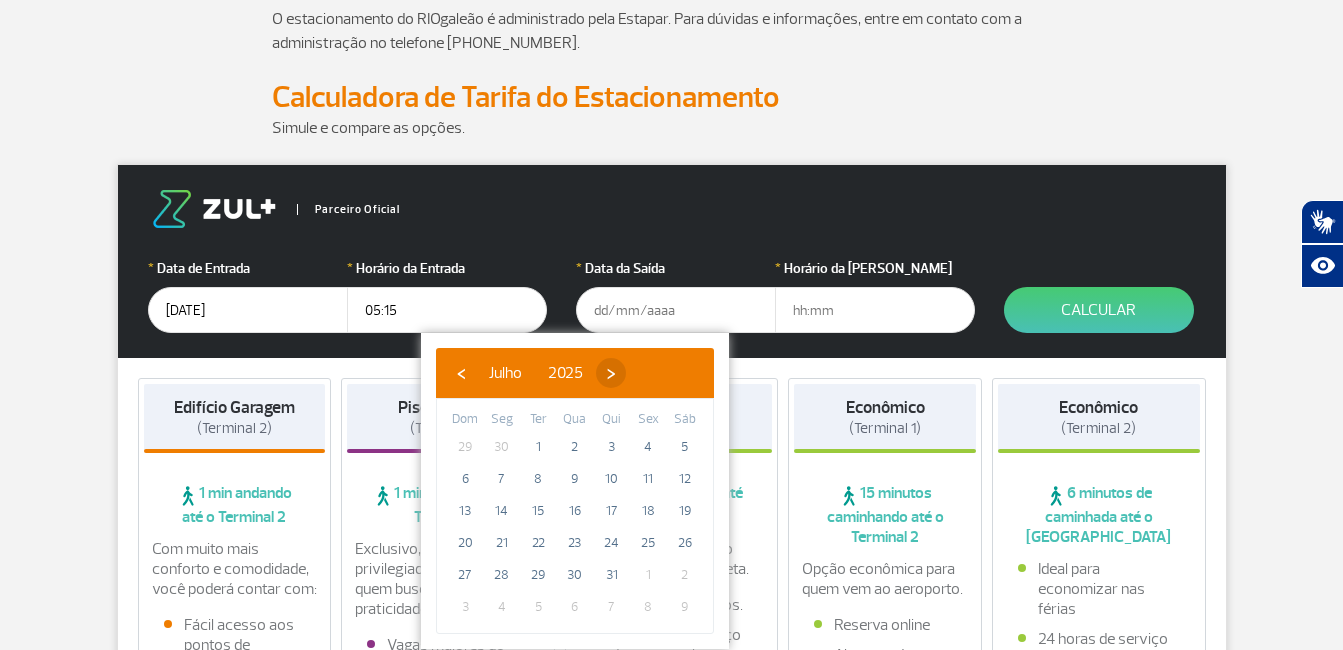 click on "›" 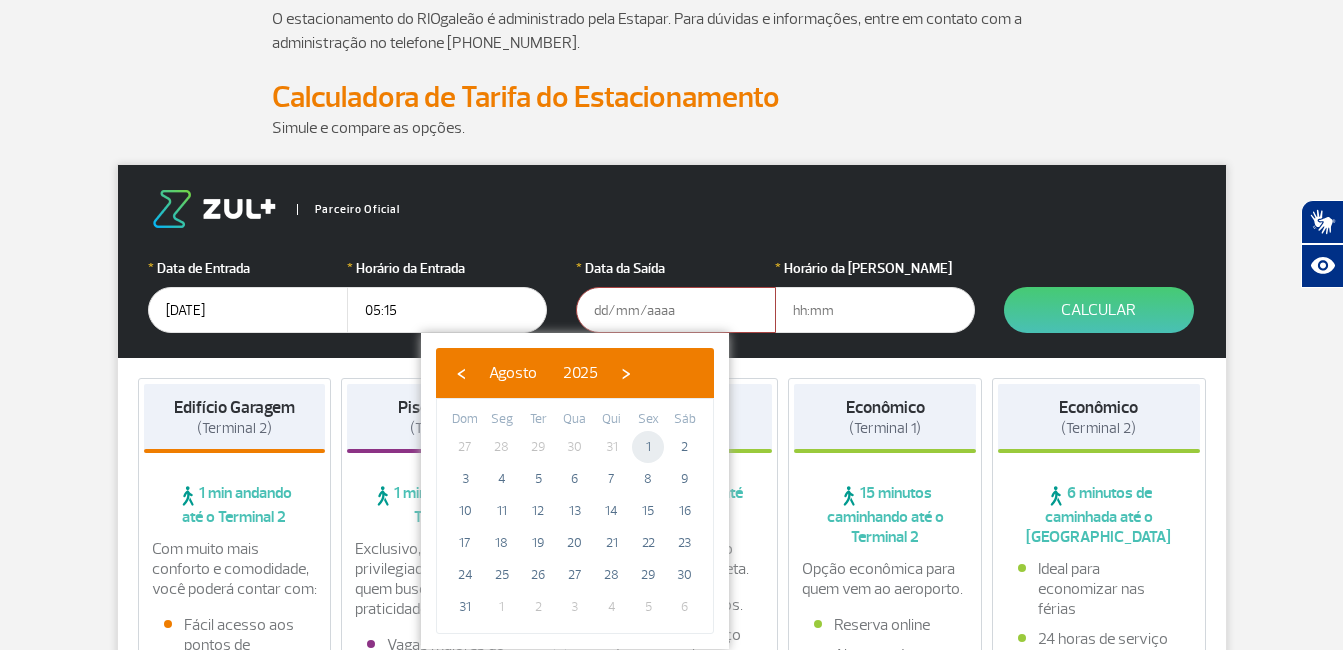 click on "1" 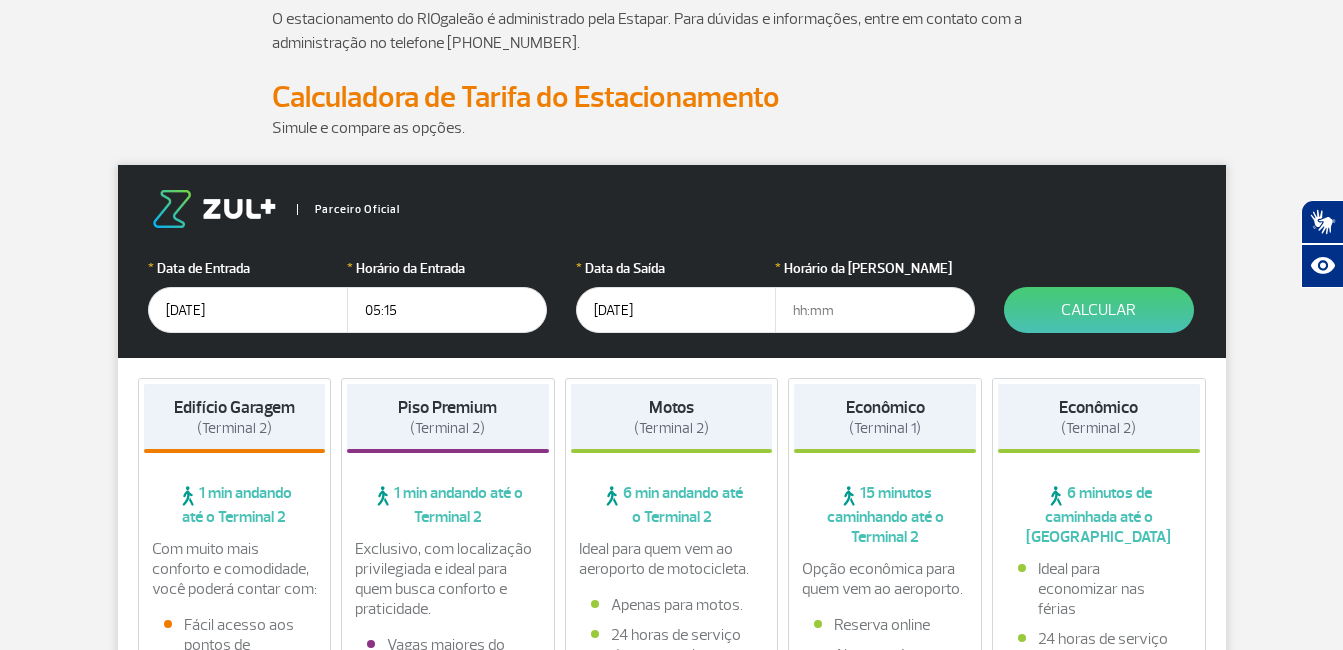 click at bounding box center (875, 310) 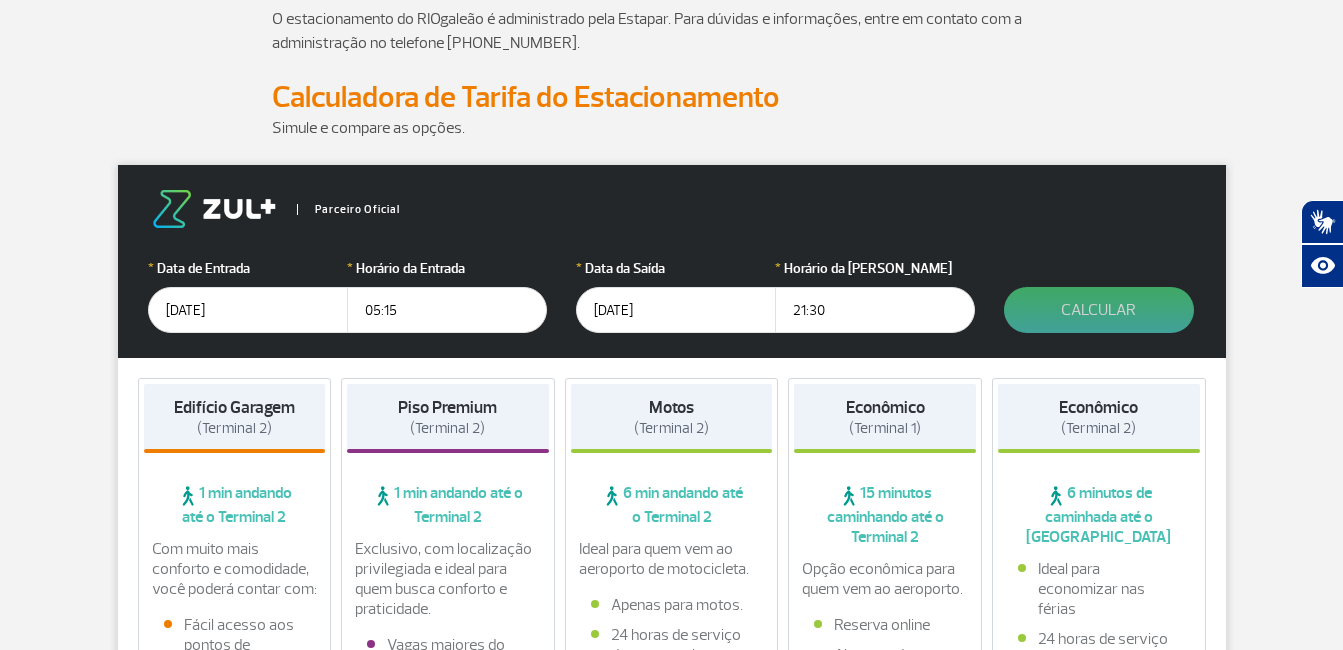 type on "21:30" 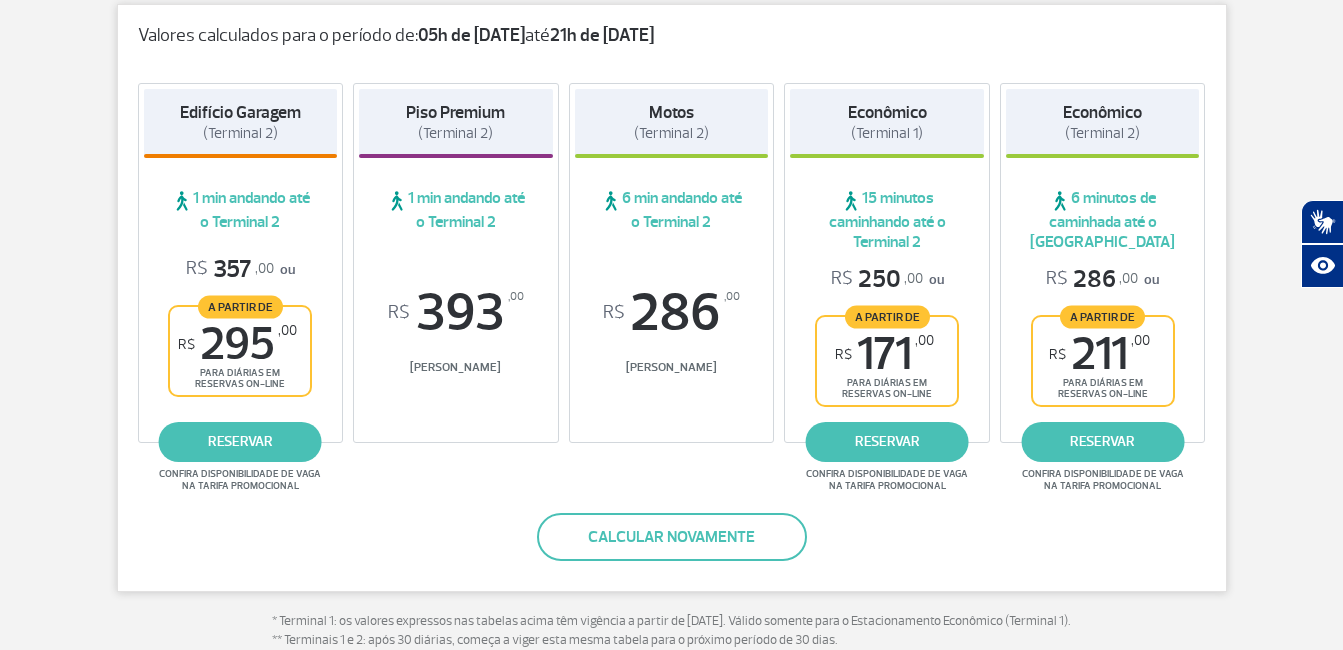 scroll, scrollTop: 371, scrollLeft: 0, axis: vertical 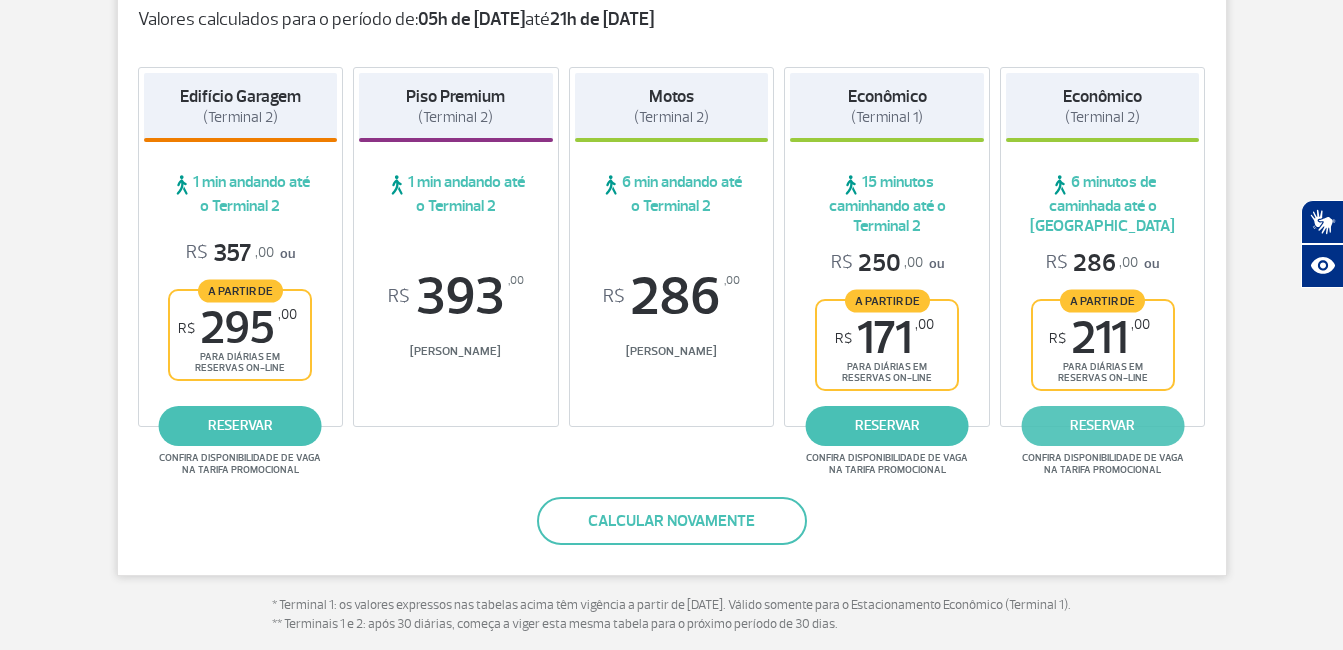 click on "reservar" at bounding box center (1102, 426) 